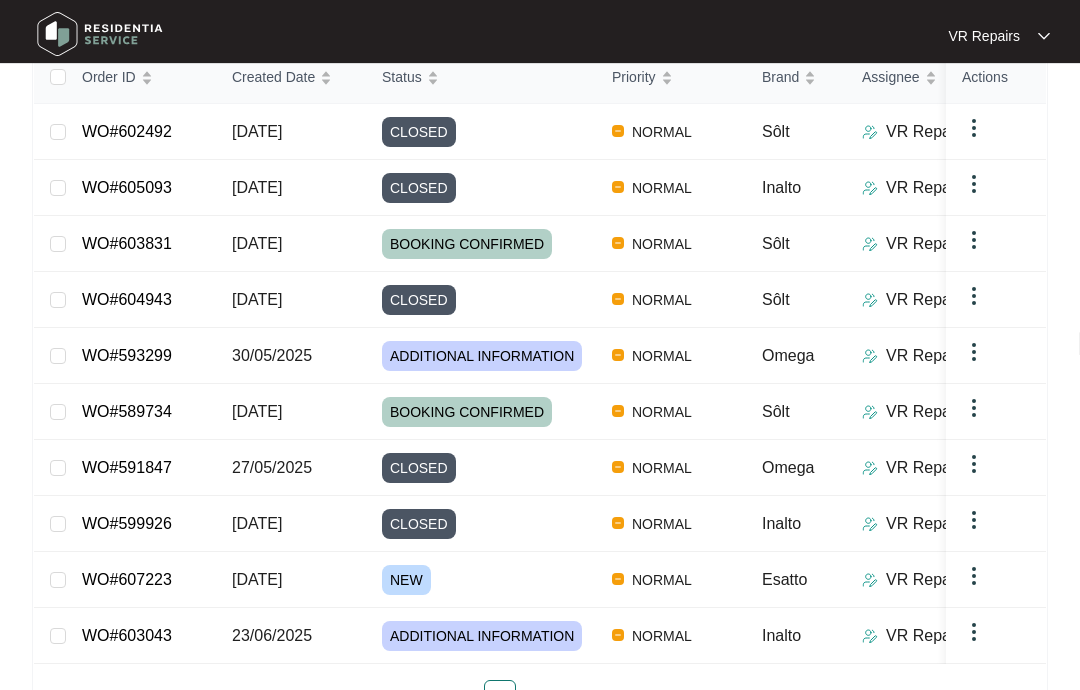scroll, scrollTop: 412, scrollLeft: 0, axis: vertical 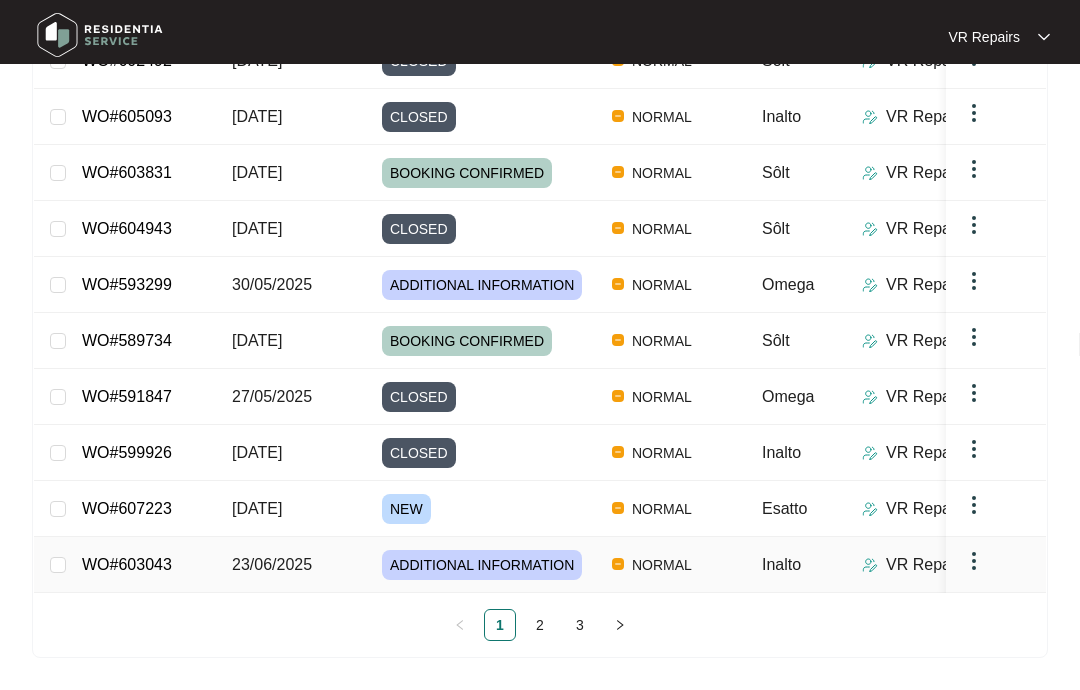 click on "WO#603043" at bounding box center (127, 564) 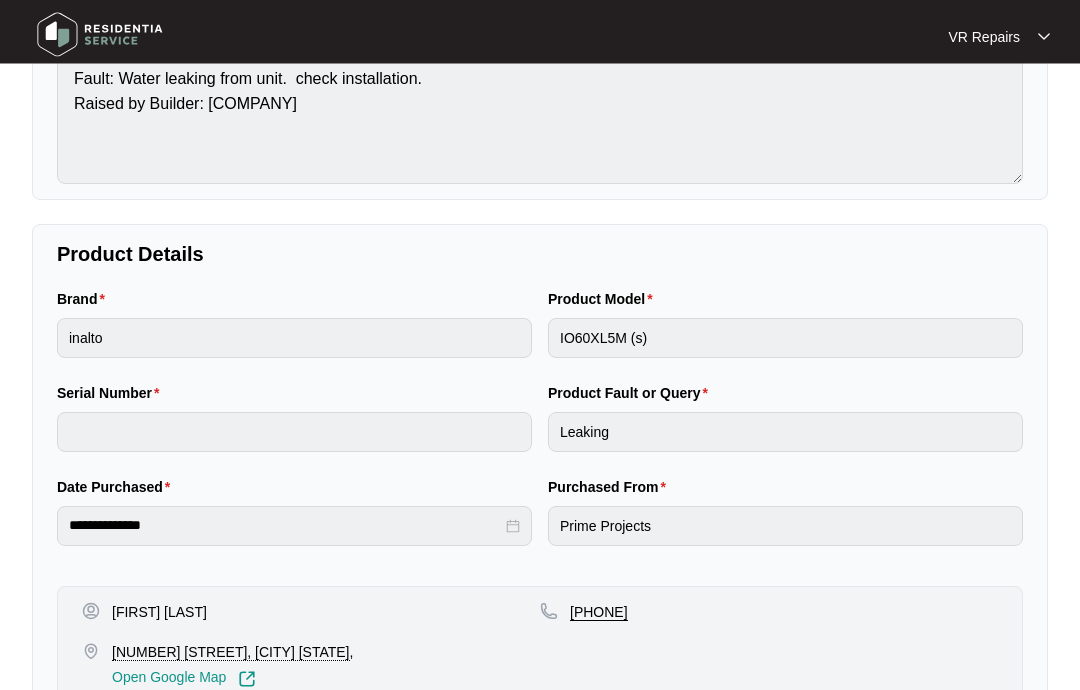 scroll, scrollTop: 0, scrollLeft: 0, axis: both 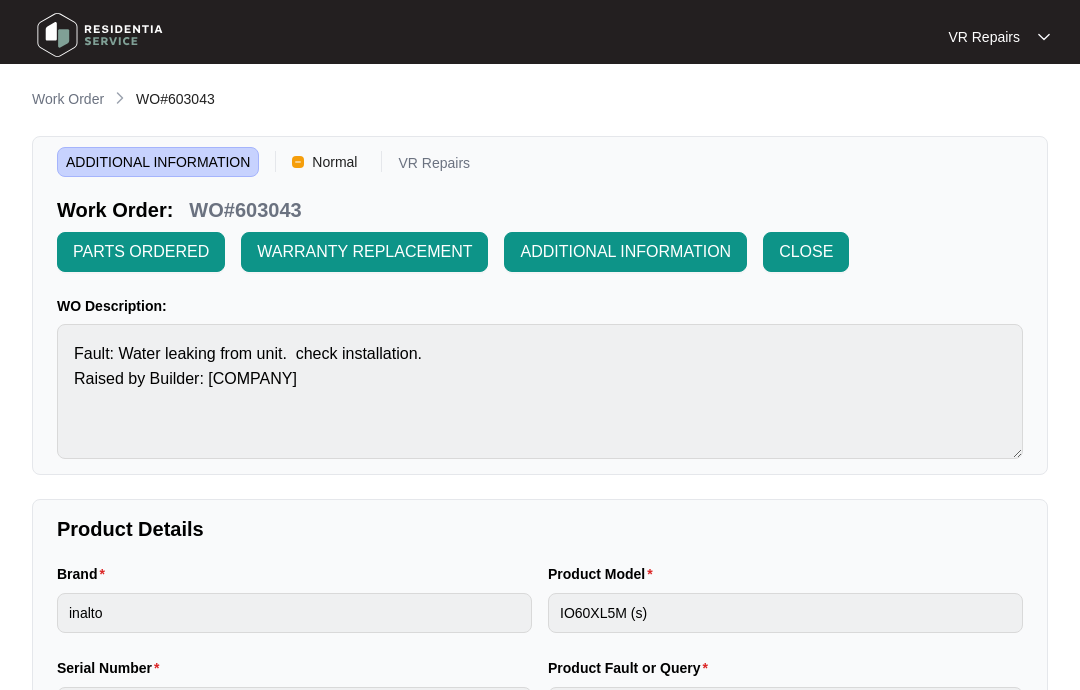 click on "Work Order" at bounding box center [68, 99] 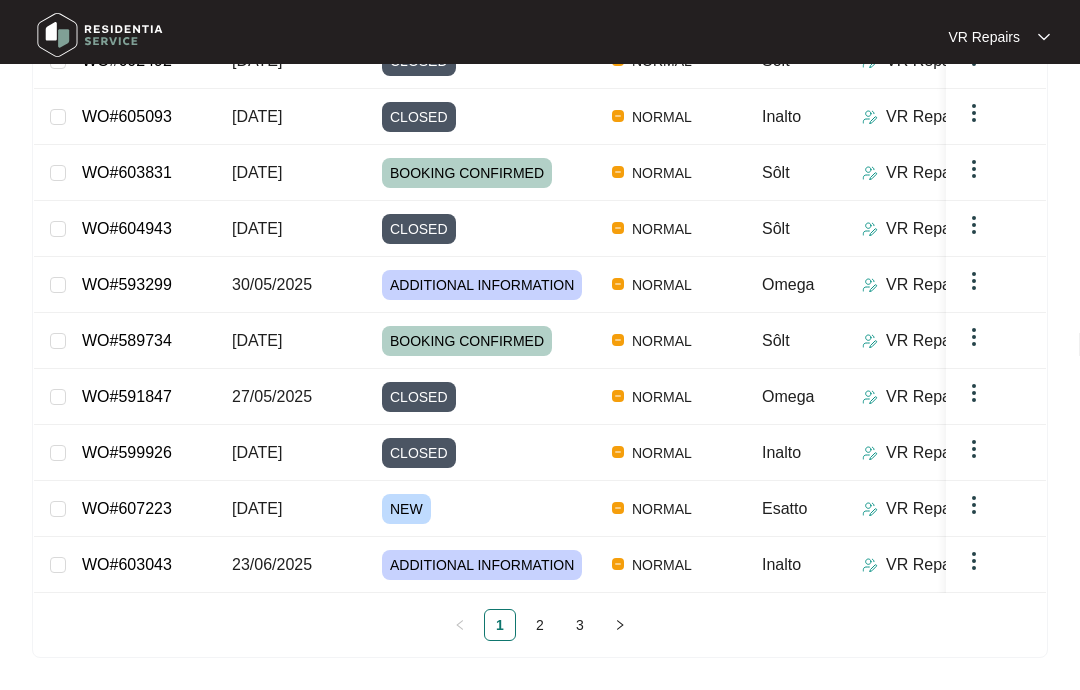 click on "2" at bounding box center [540, 625] 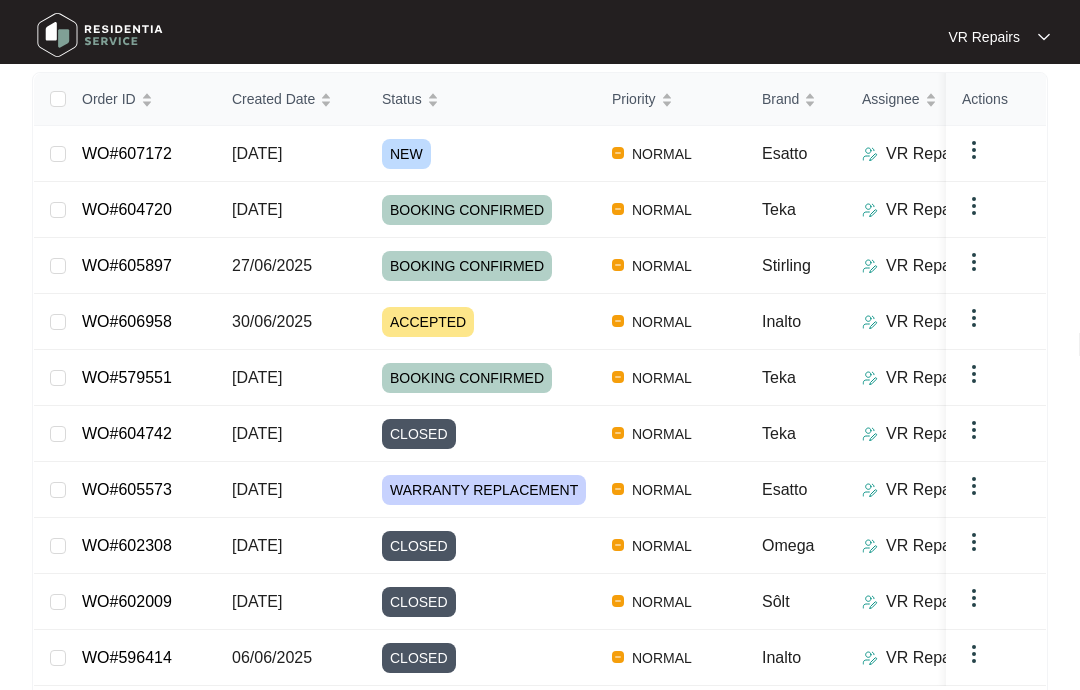 scroll, scrollTop: 221, scrollLeft: 0, axis: vertical 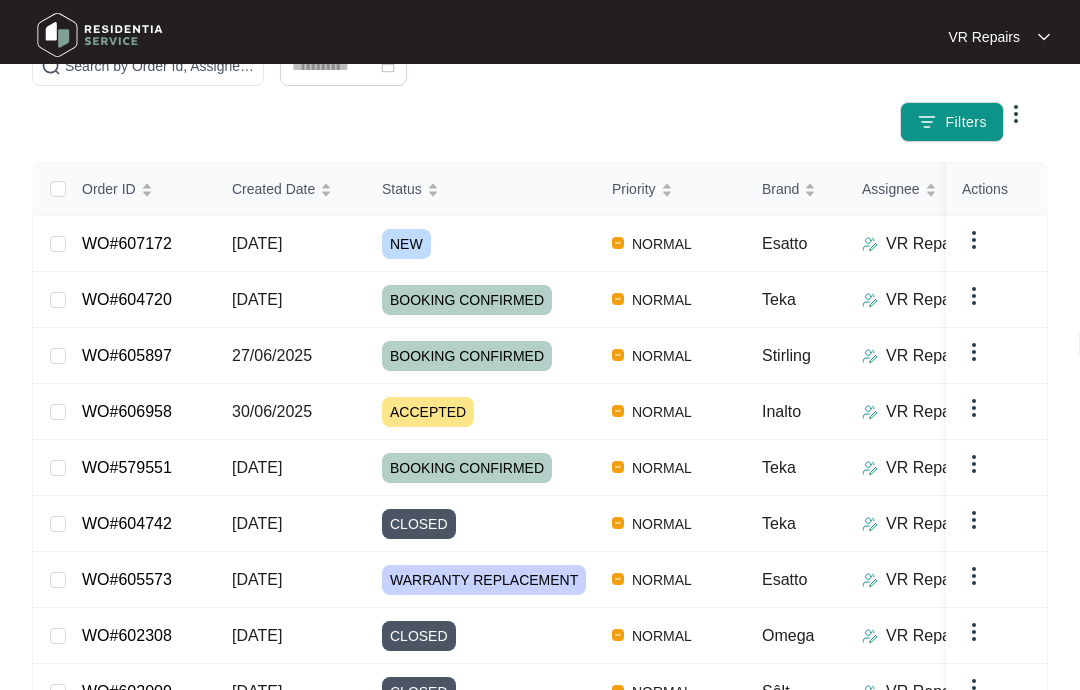 click on "WO#607172" at bounding box center (127, 243) 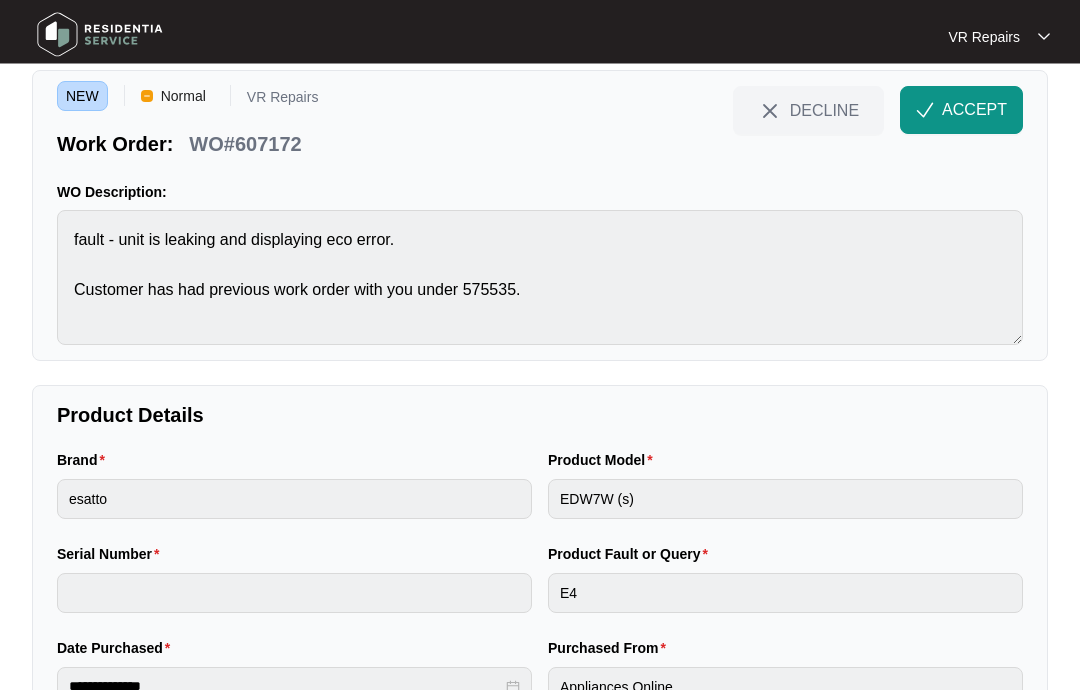 scroll, scrollTop: 0, scrollLeft: 0, axis: both 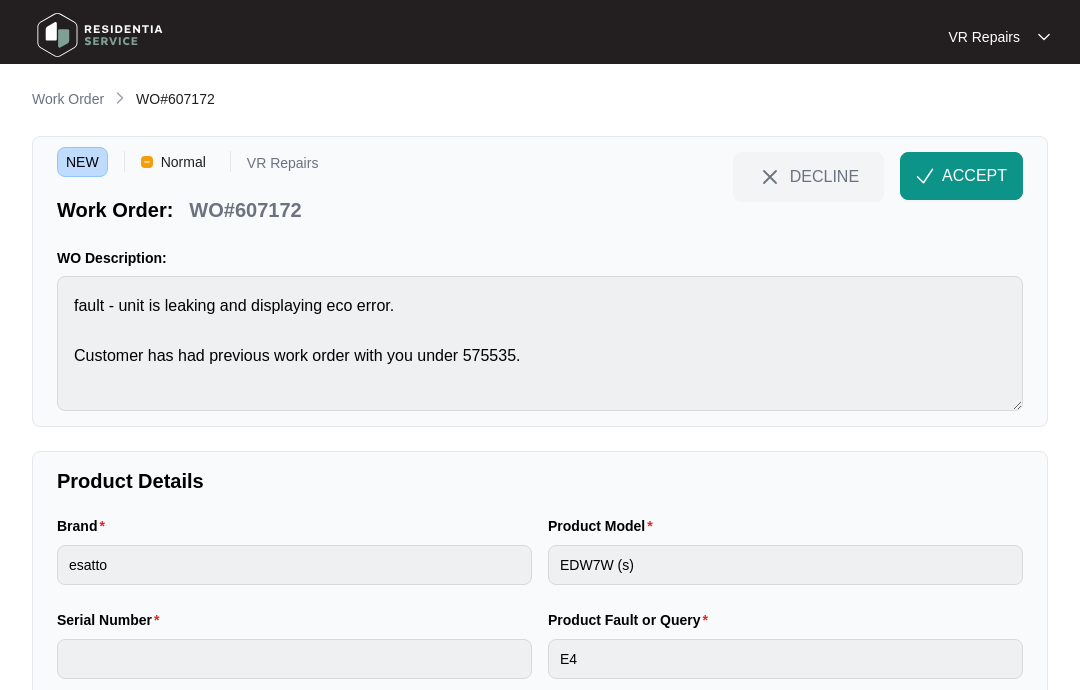 click on "ACCEPT" at bounding box center (974, 176) 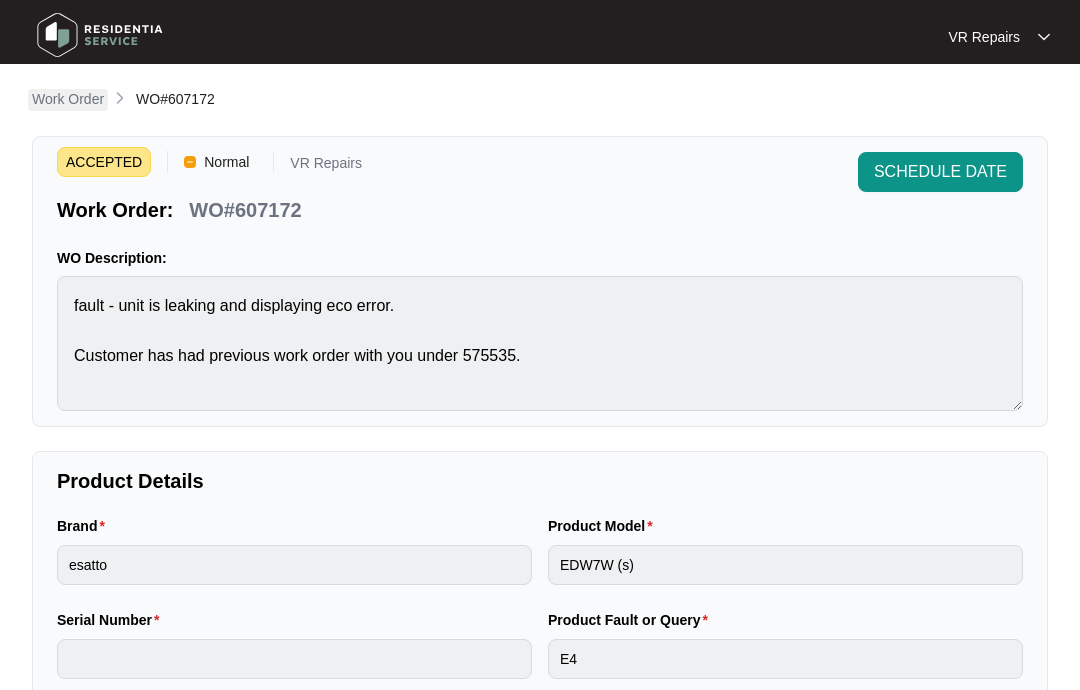 click on "Work Order" at bounding box center [68, 99] 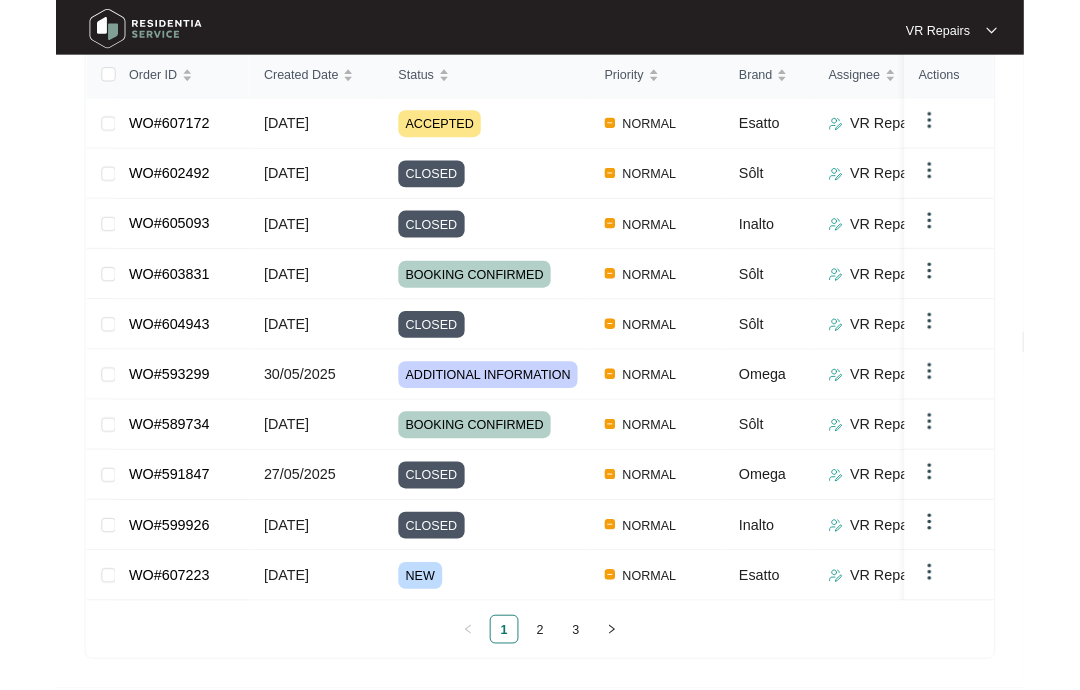 scroll, scrollTop: 412, scrollLeft: 0, axis: vertical 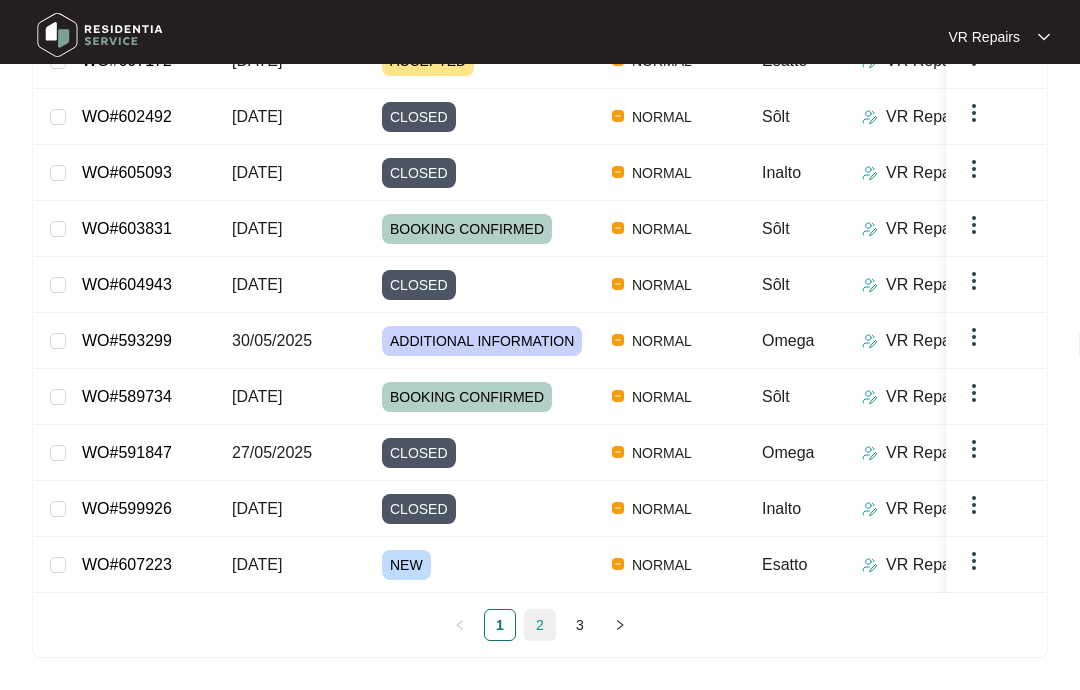 click on "2" at bounding box center (540, 625) 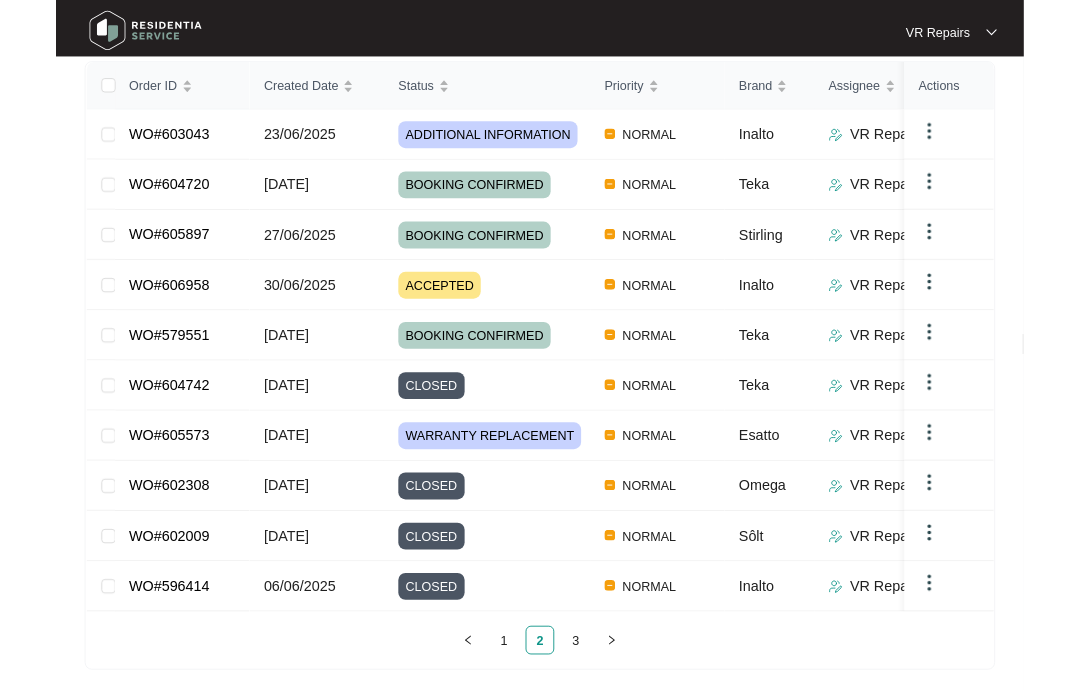 scroll, scrollTop: 394, scrollLeft: 0, axis: vertical 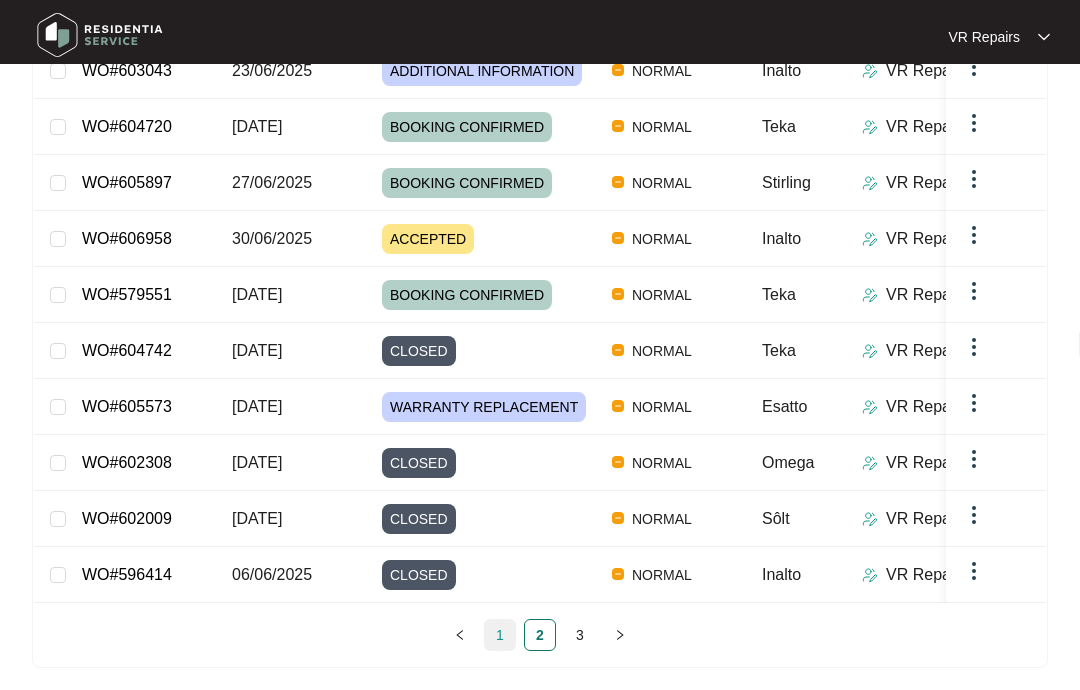 click on "1" at bounding box center [500, 635] 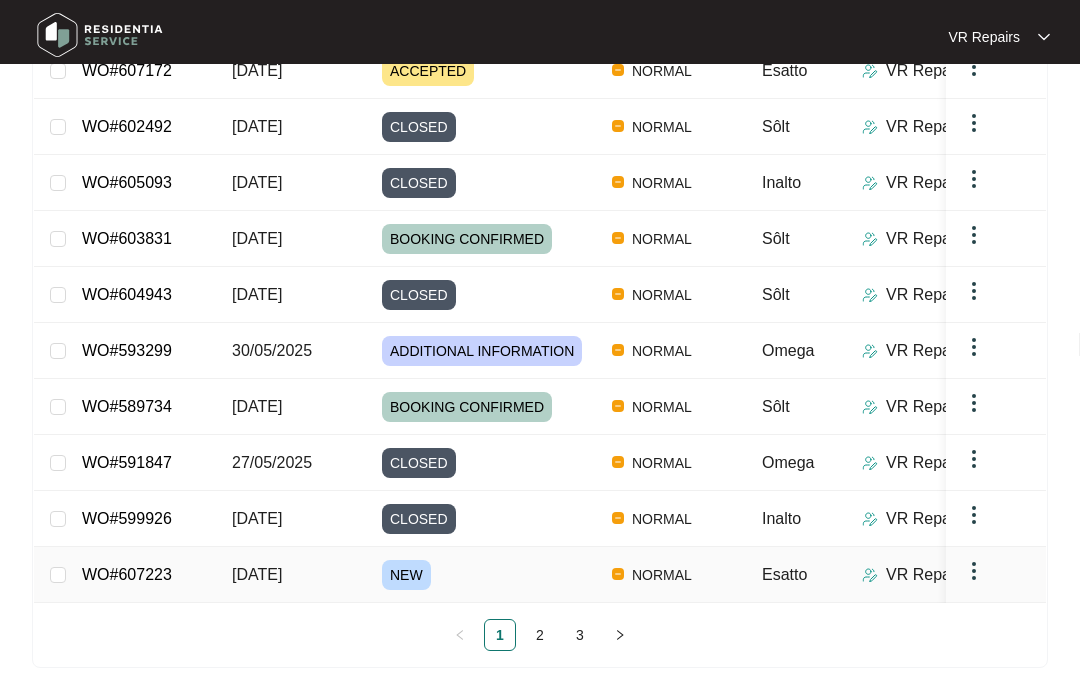 click on "WO#607223" at bounding box center [127, 574] 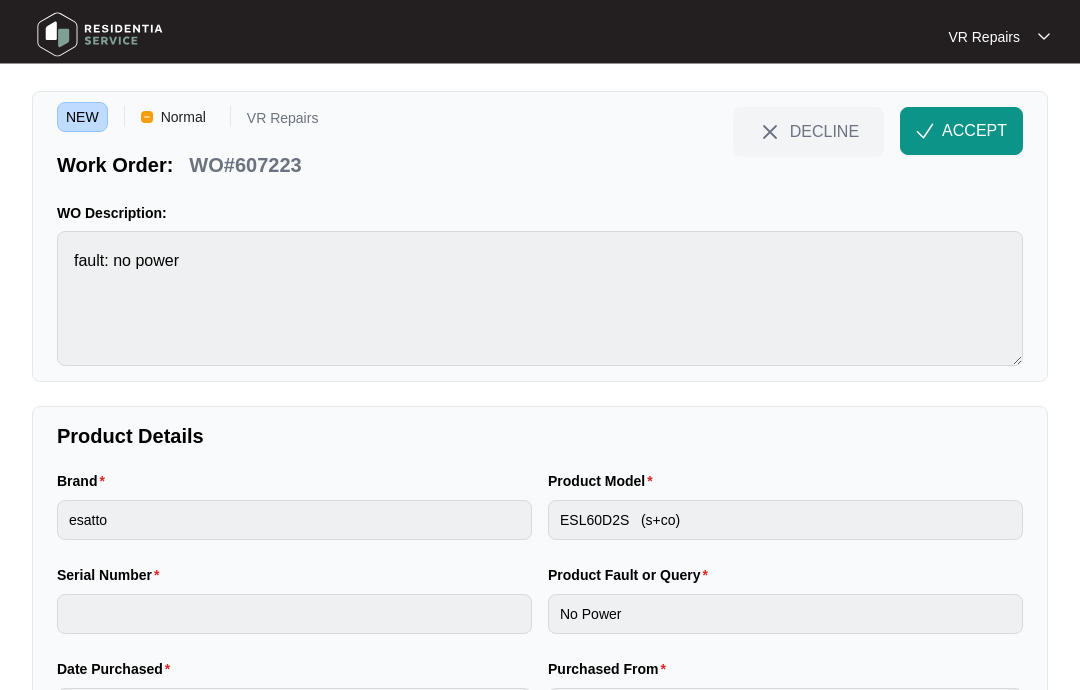 scroll, scrollTop: 0, scrollLeft: 0, axis: both 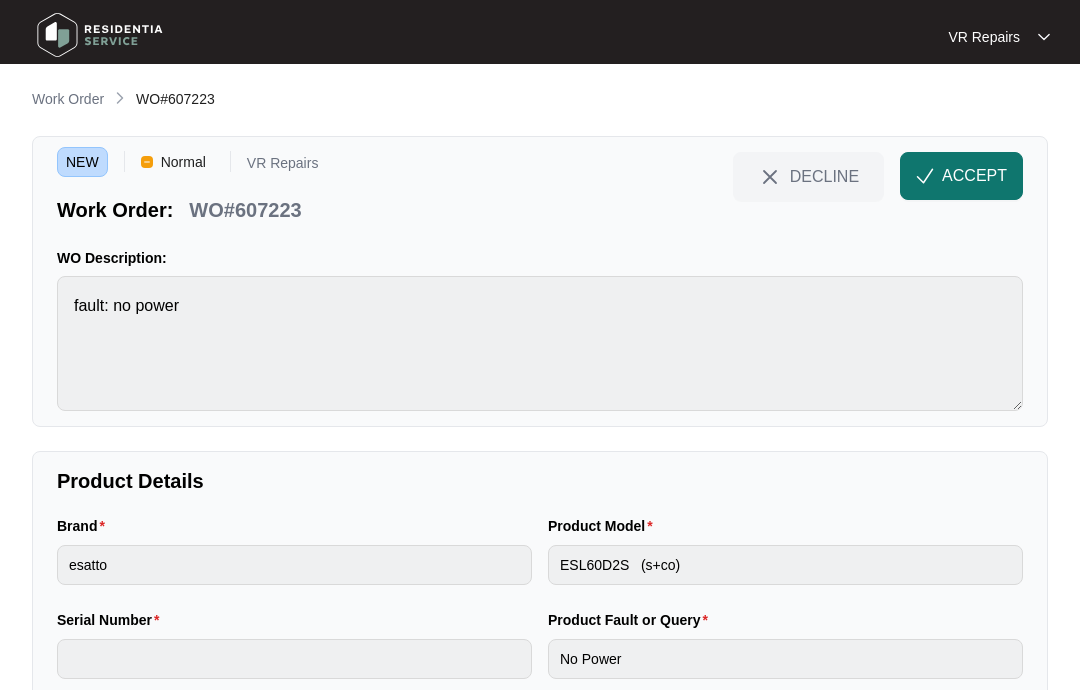 click on "ACCEPT" at bounding box center (974, 176) 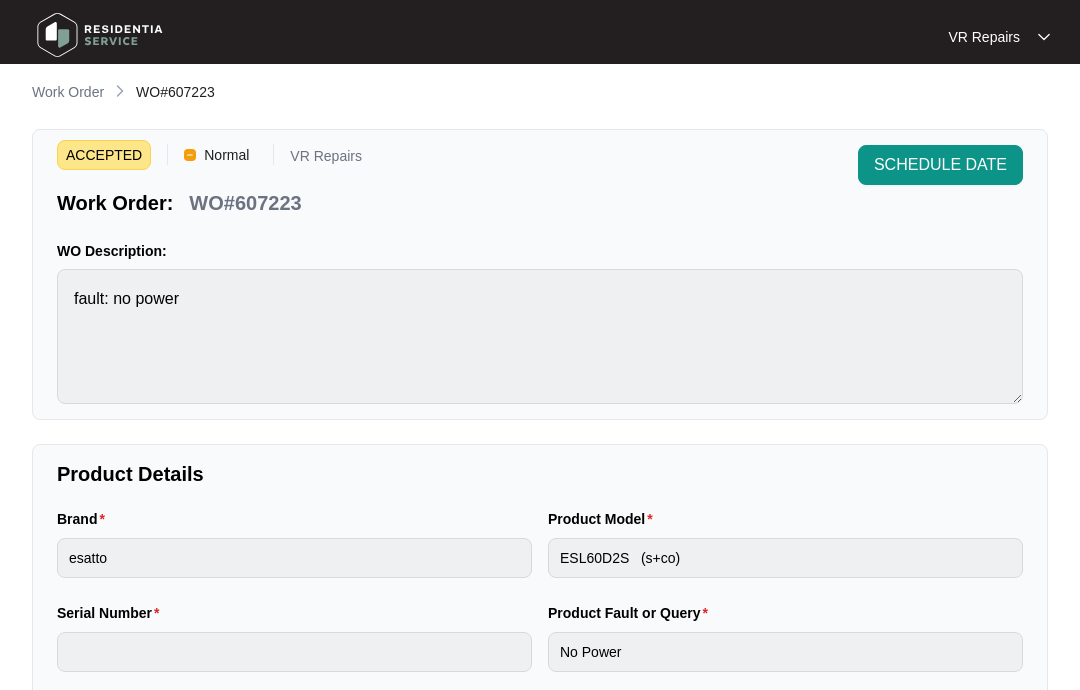 scroll, scrollTop: 0, scrollLeft: 0, axis: both 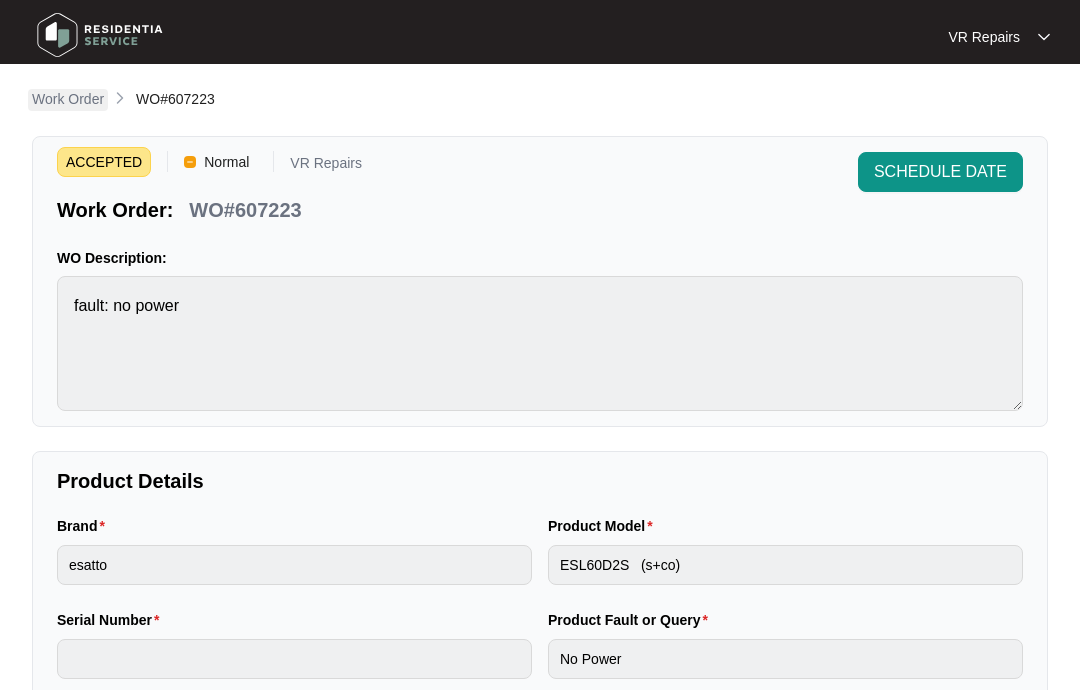 click on "Work Order" at bounding box center [68, 99] 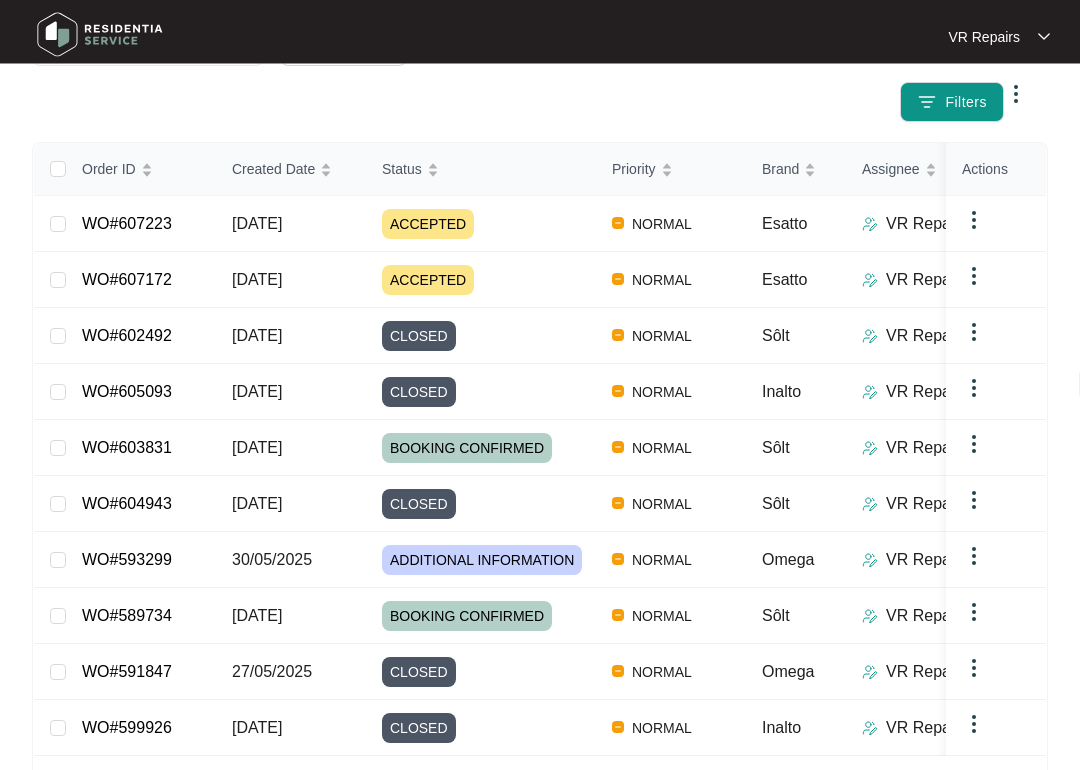 scroll, scrollTop: 253, scrollLeft: 0, axis: vertical 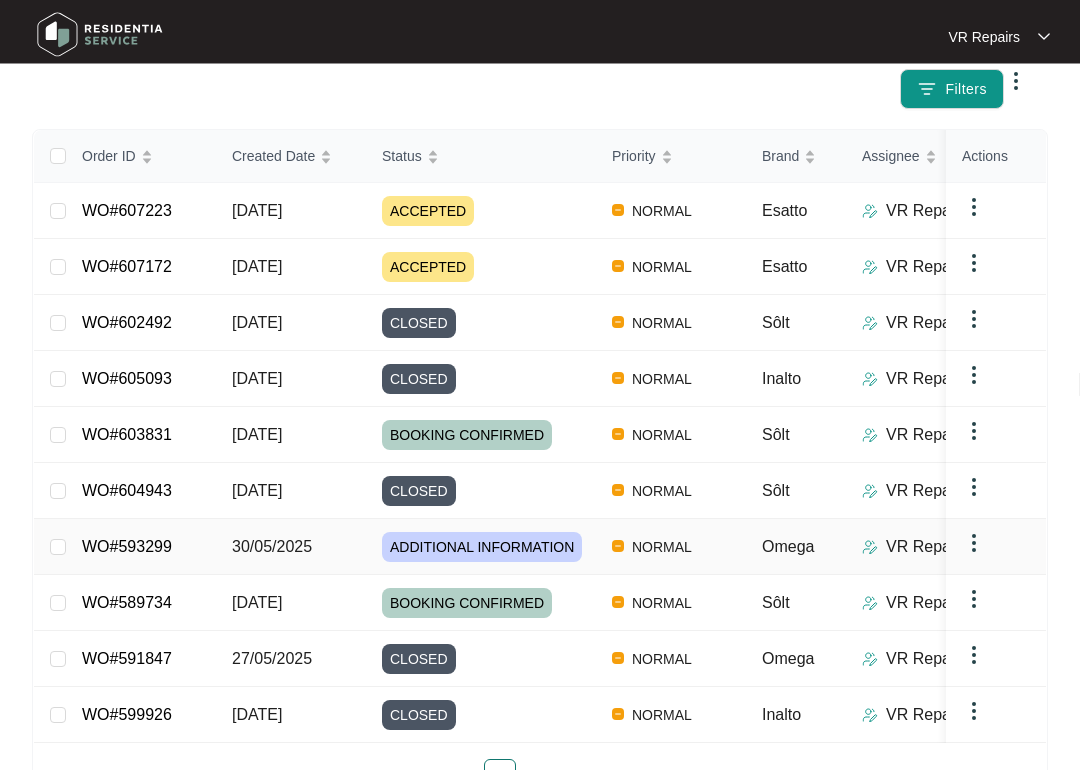 click on "WO#593299" at bounding box center (127, 547) 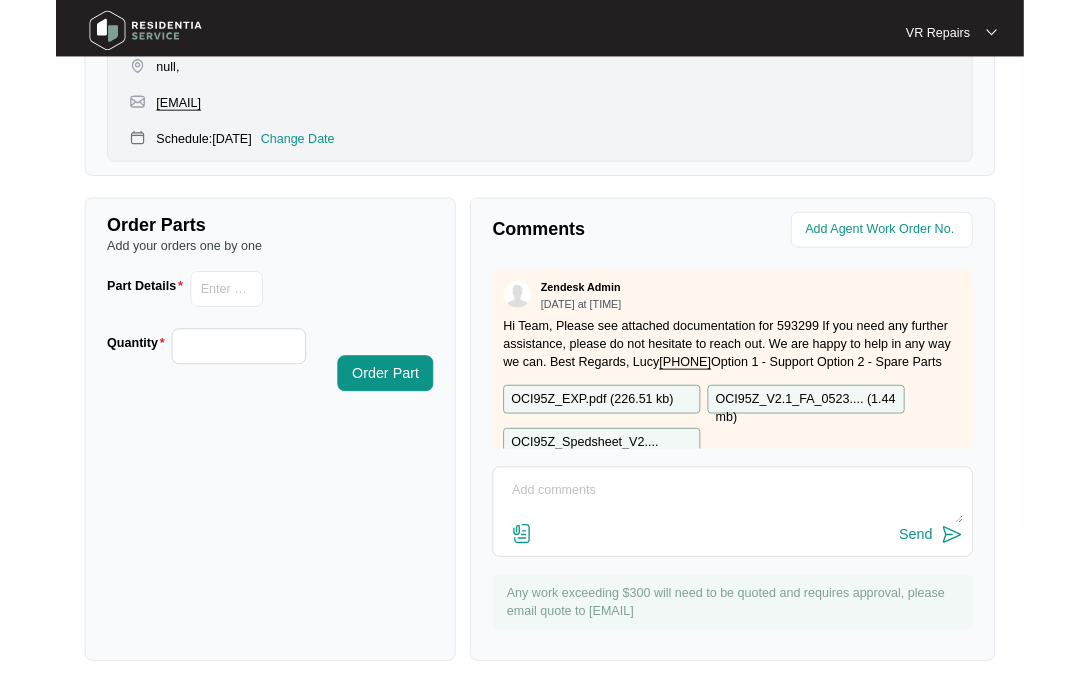 scroll, scrollTop: 933, scrollLeft: 0, axis: vertical 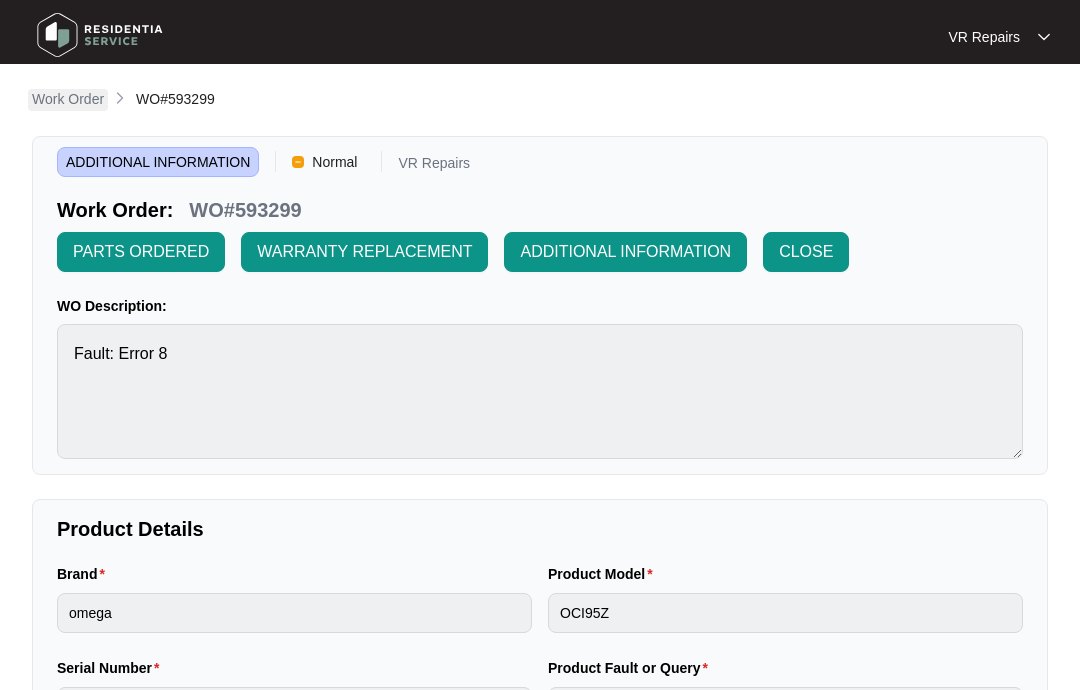 click on "Work Order" at bounding box center (68, 99) 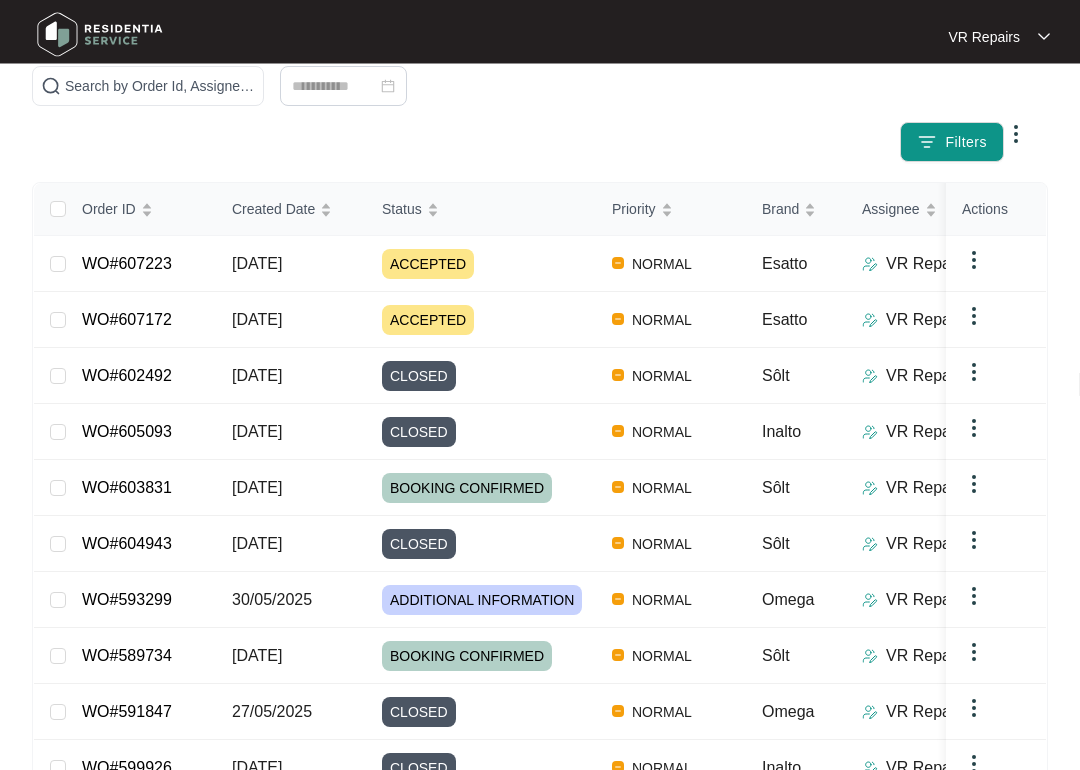 scroll, scrollTop: 213, scrollLeft: 0, axis: vertical 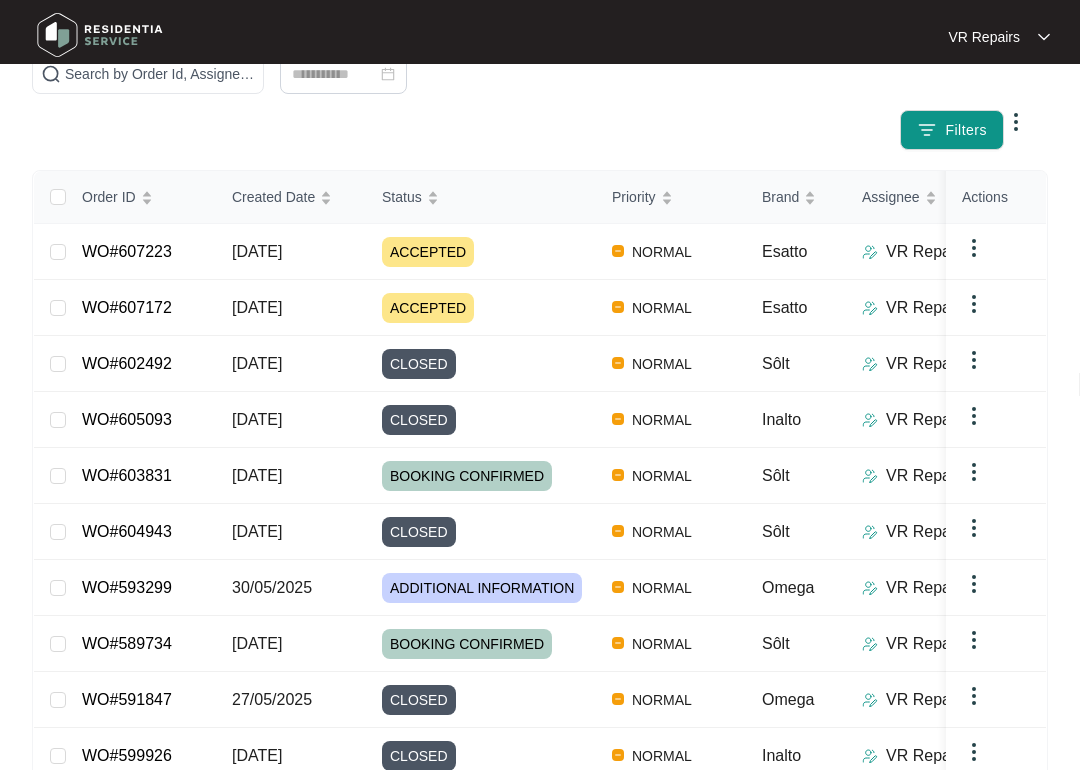 click on "WO#603831" at bounding box center [127, 475] 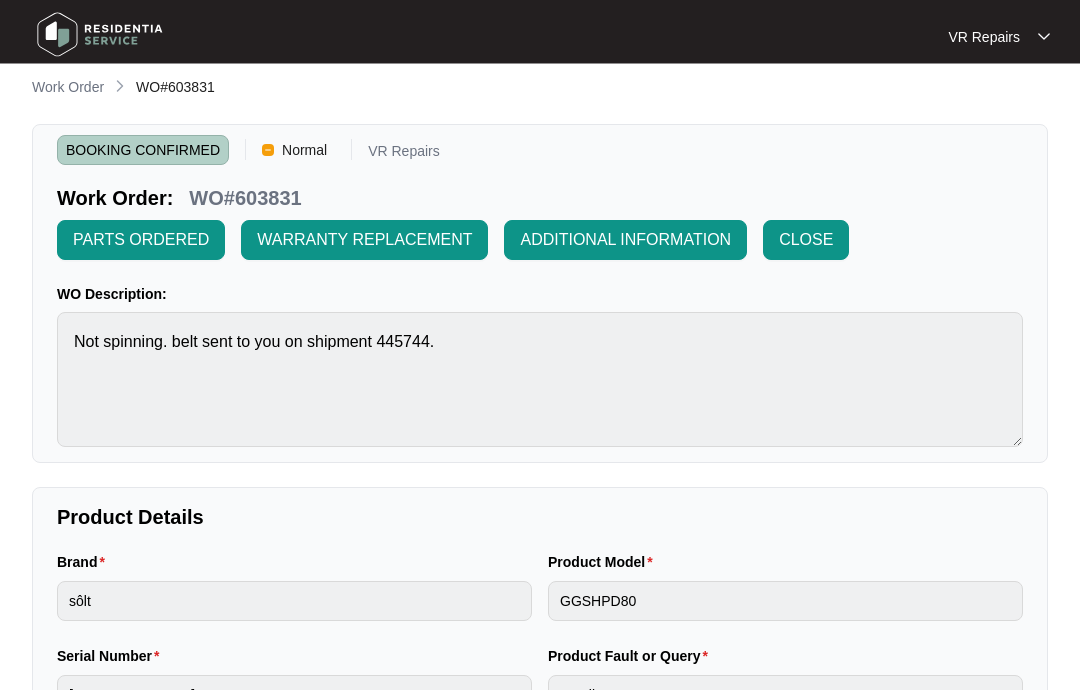 scroll, scrollTop: 0, scrollLeft: 0, axis: both 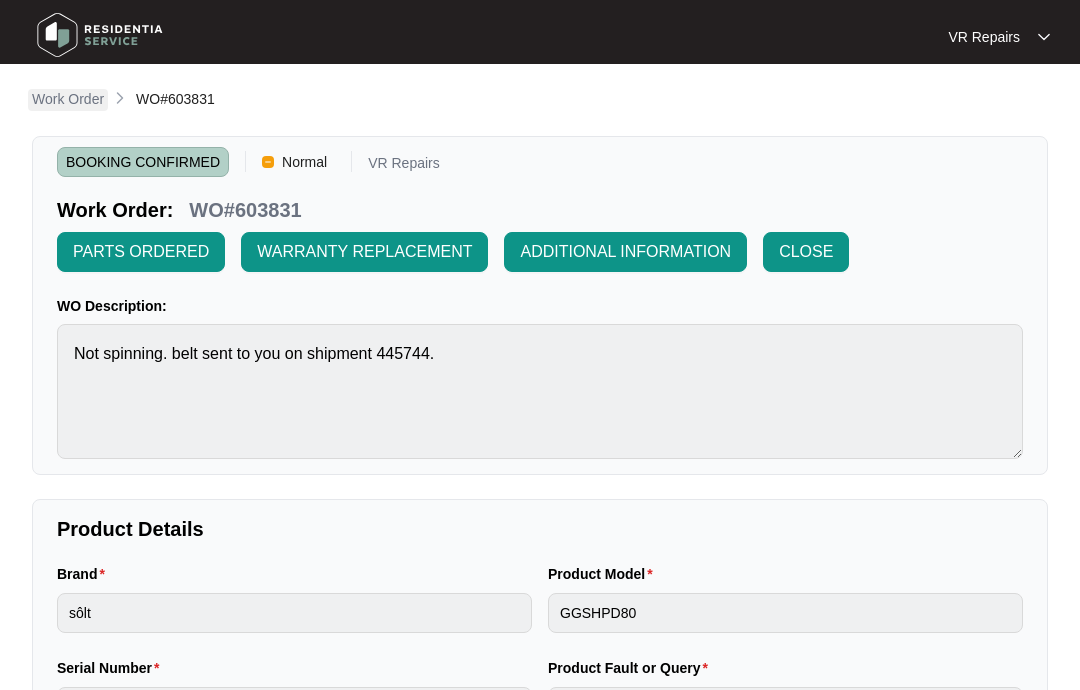click on "Work Order" at bounding box center (68, 99) 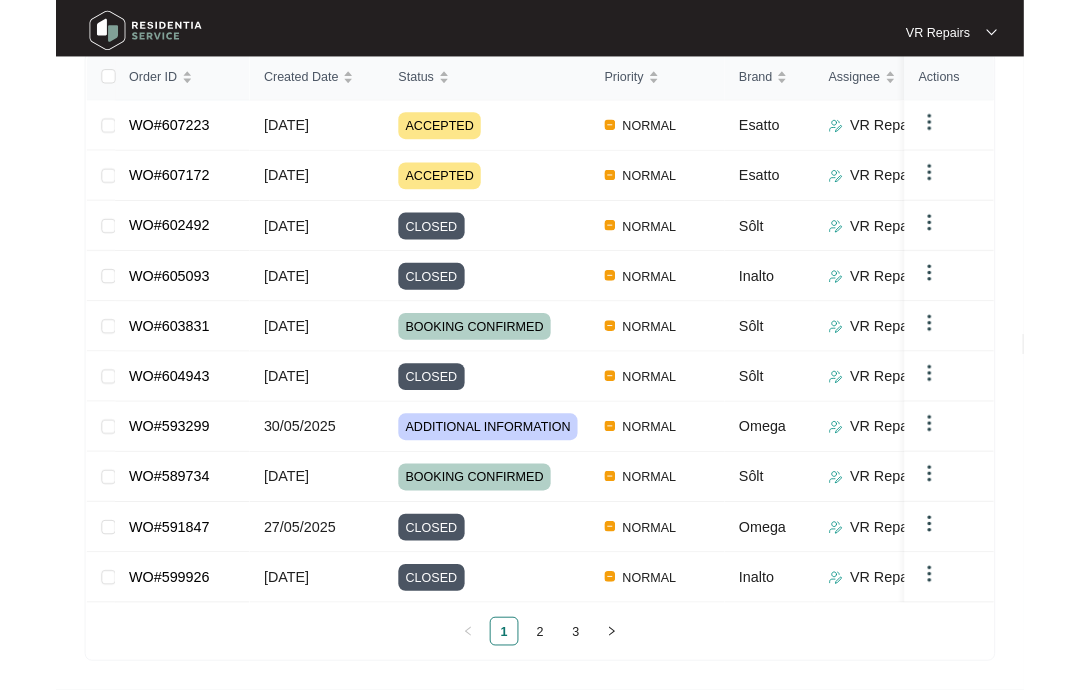 scroll, scrollTop: 412, scrollLeft: 0, axis: vertical 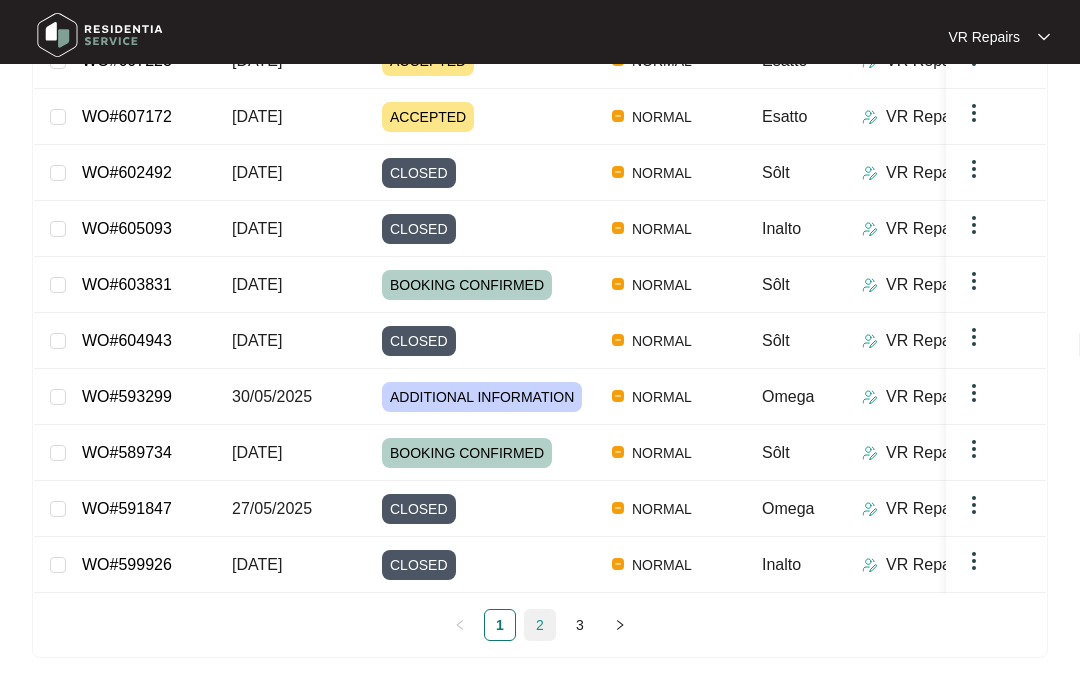 click on "2" at bounding box center (540, 625) 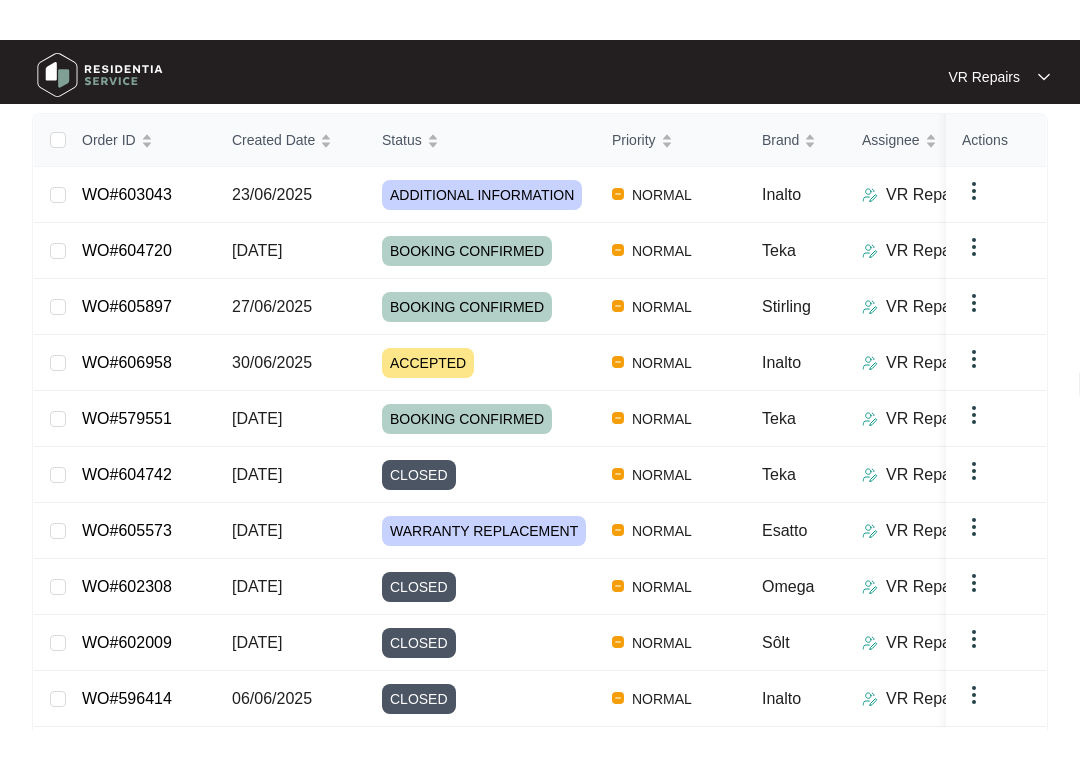scroll, scrollTop: 231, scrollLeft: 0, axis: vertical 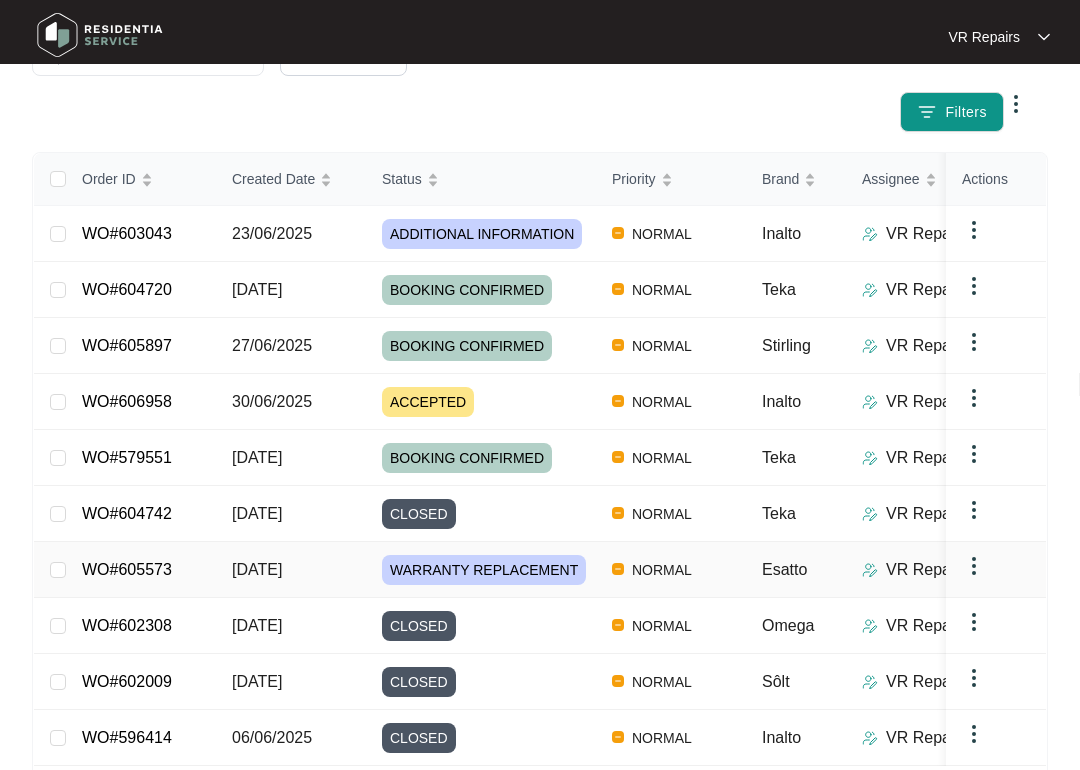 click on "WO#605573" at bounding box center (127, 569) 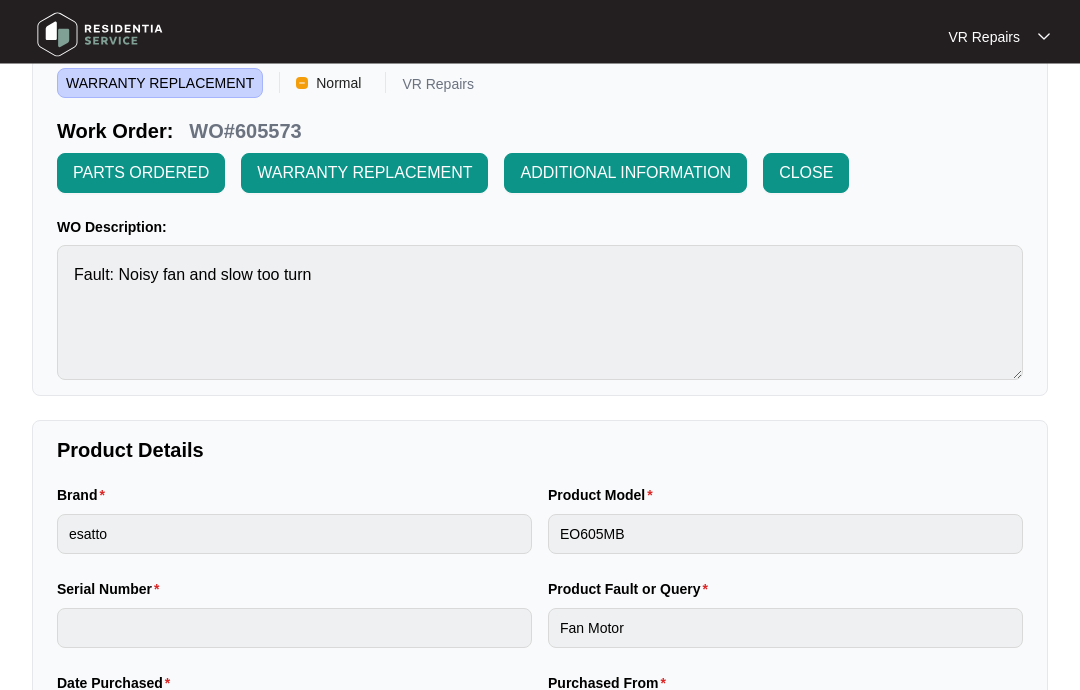 scroll, scrollTop: 0, scrollLeft: 0, axis: both 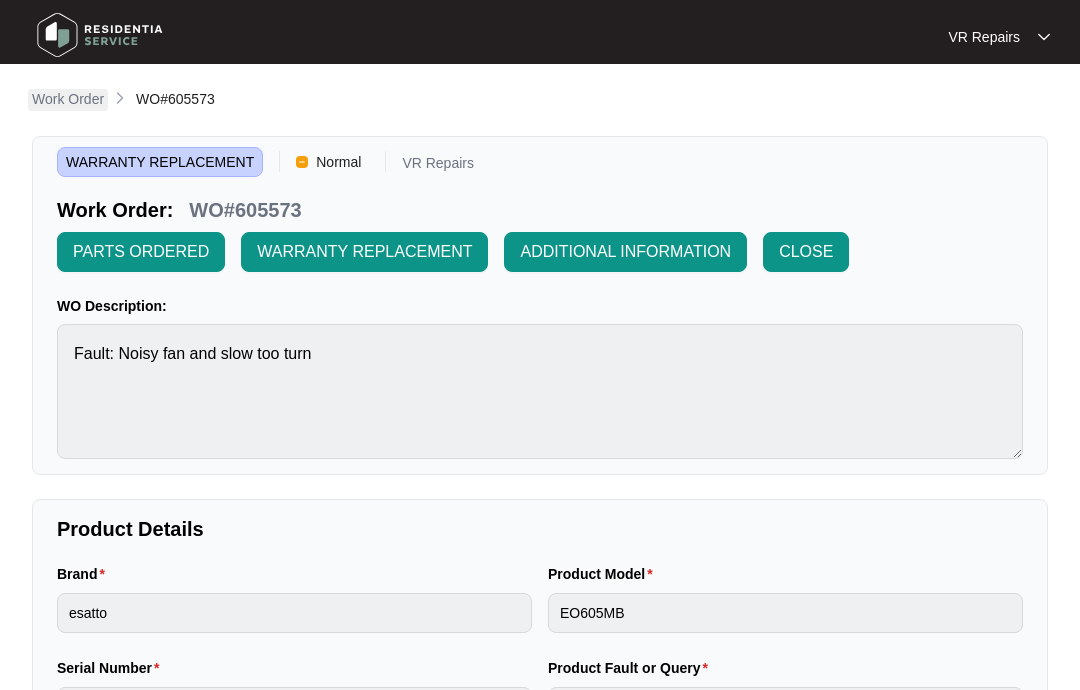 click on "Work Order" at bounding box center (68, 99) 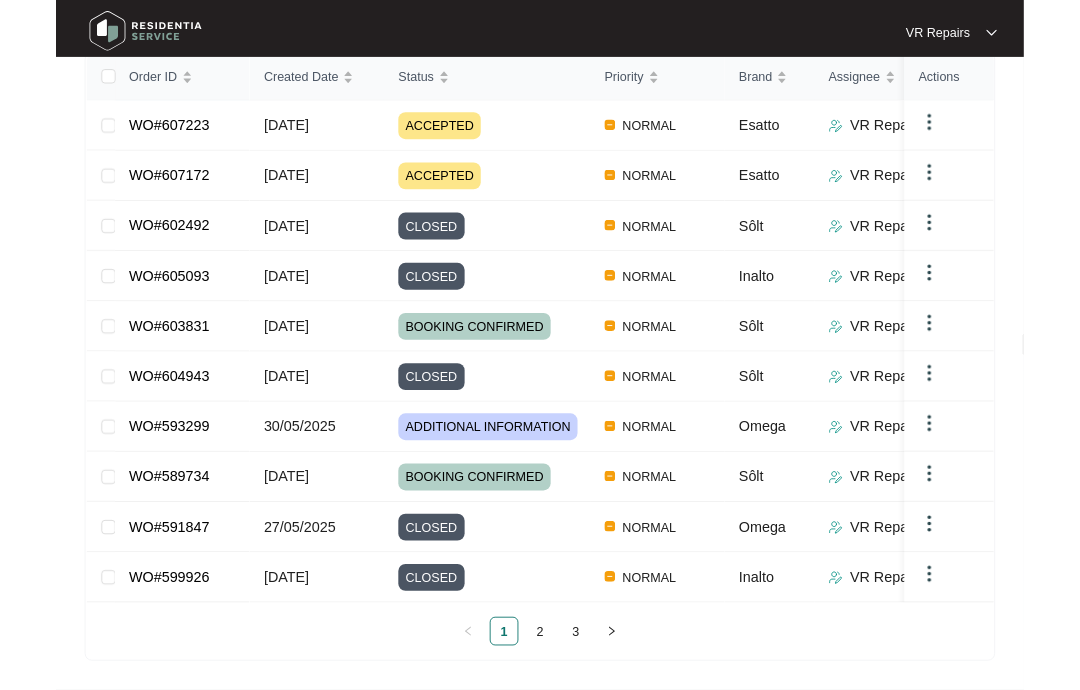 scroll, scrollTop: 409, scrollLeft: 0, axis: vertical 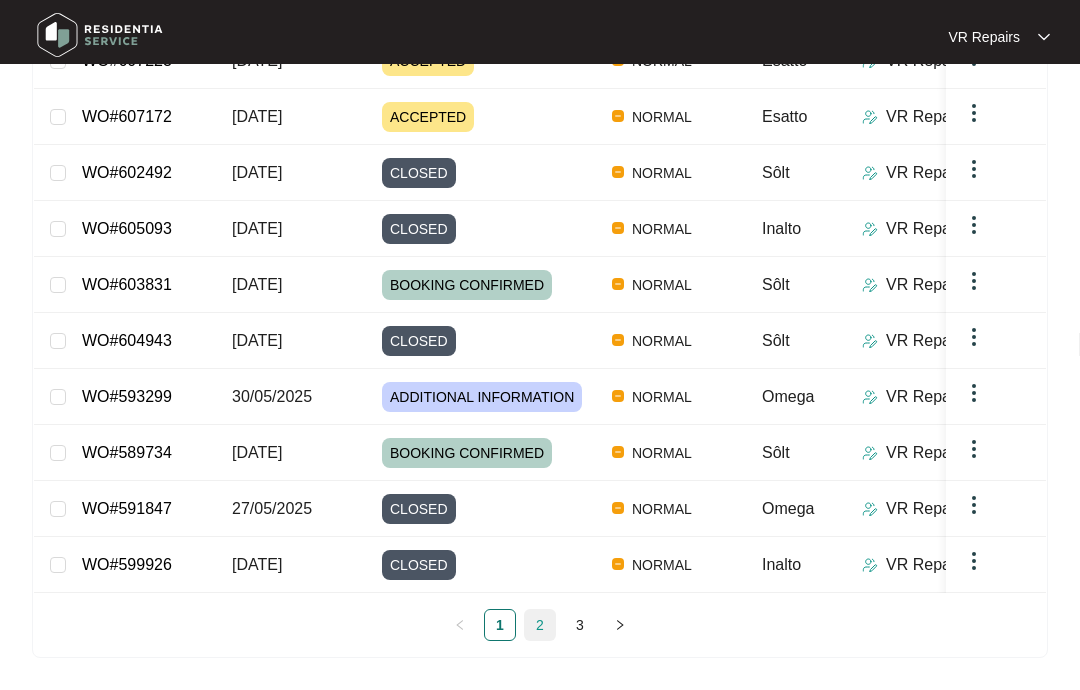 click on "2" at bounding box center [540, 625] 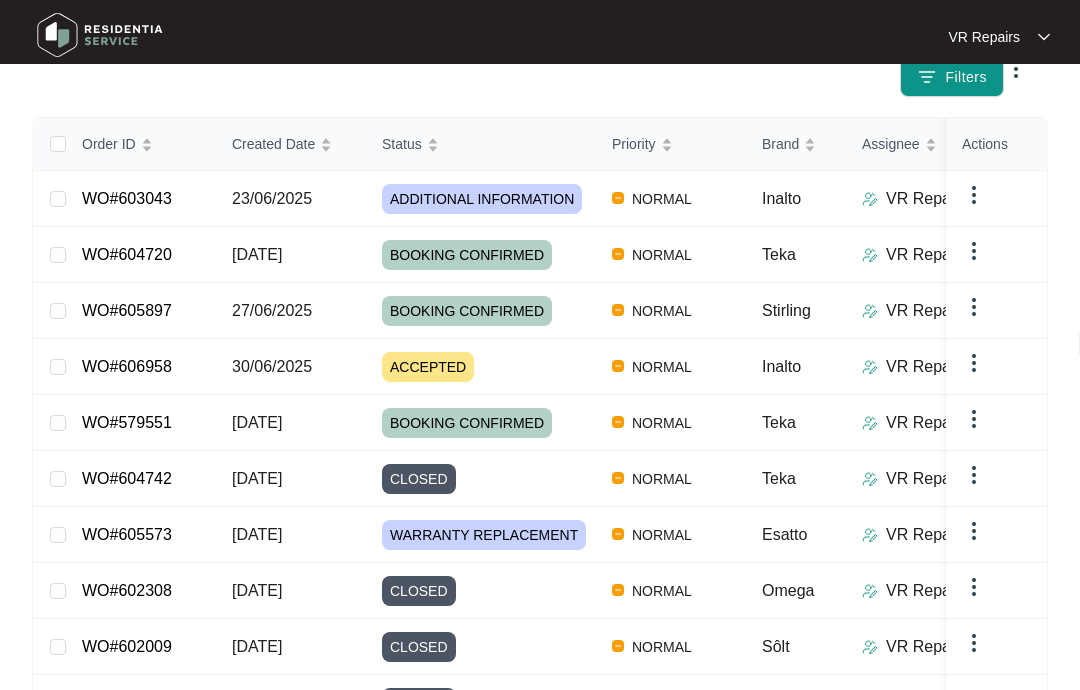 scroll, scrollTop: 265, scrollLeft: 0, axis: vertical 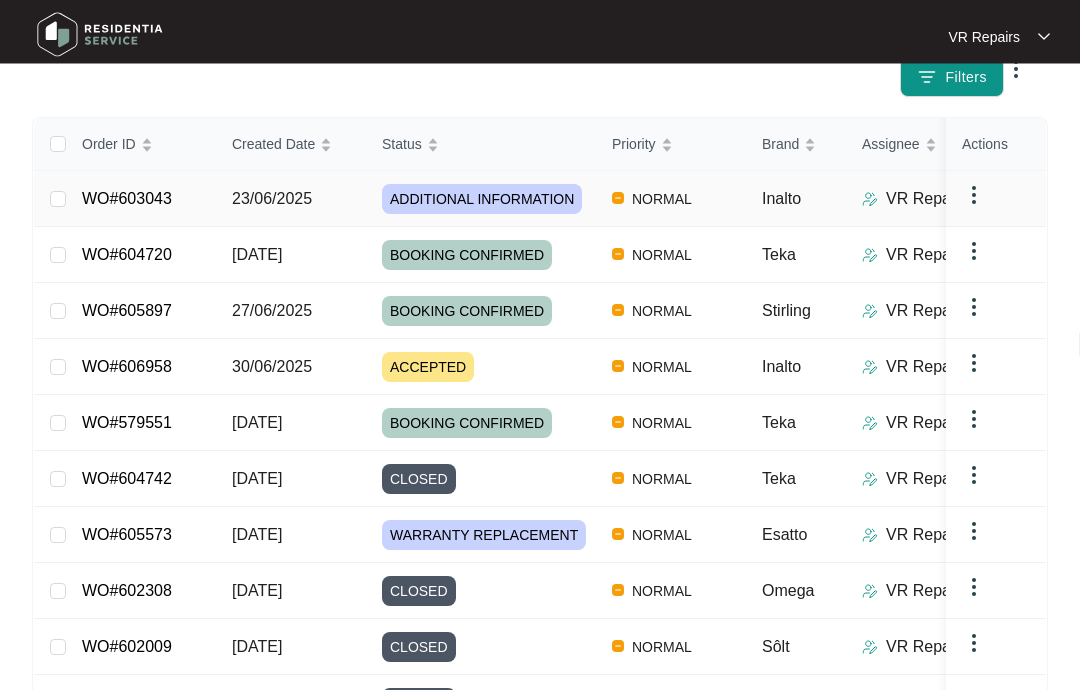 click on "WO#603043" at bounding box center [127, 199] 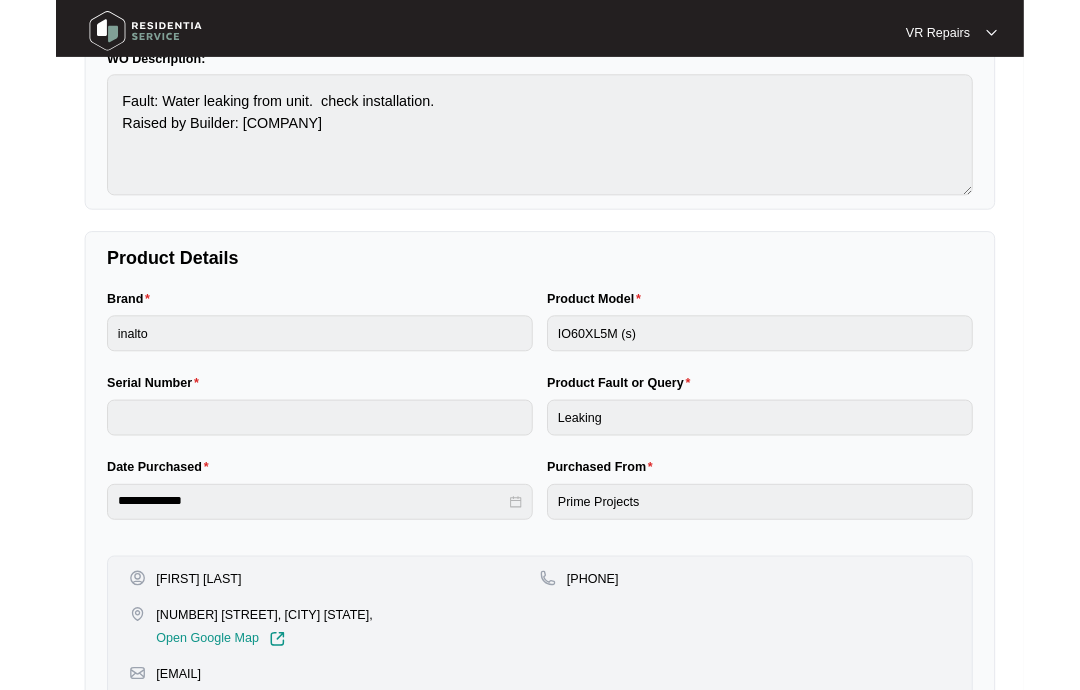 scroll, scrollTop: 0, scrollLeft: 0, axis: both 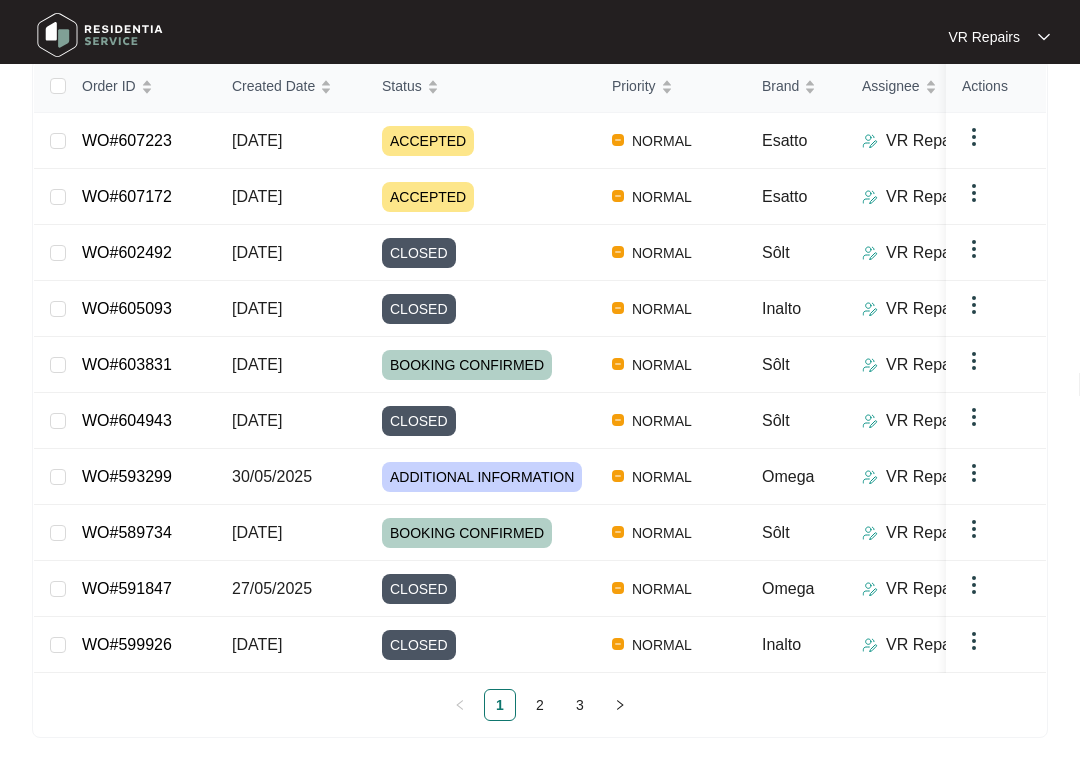 click on "WO#593299" at bounding box center [127, 476] 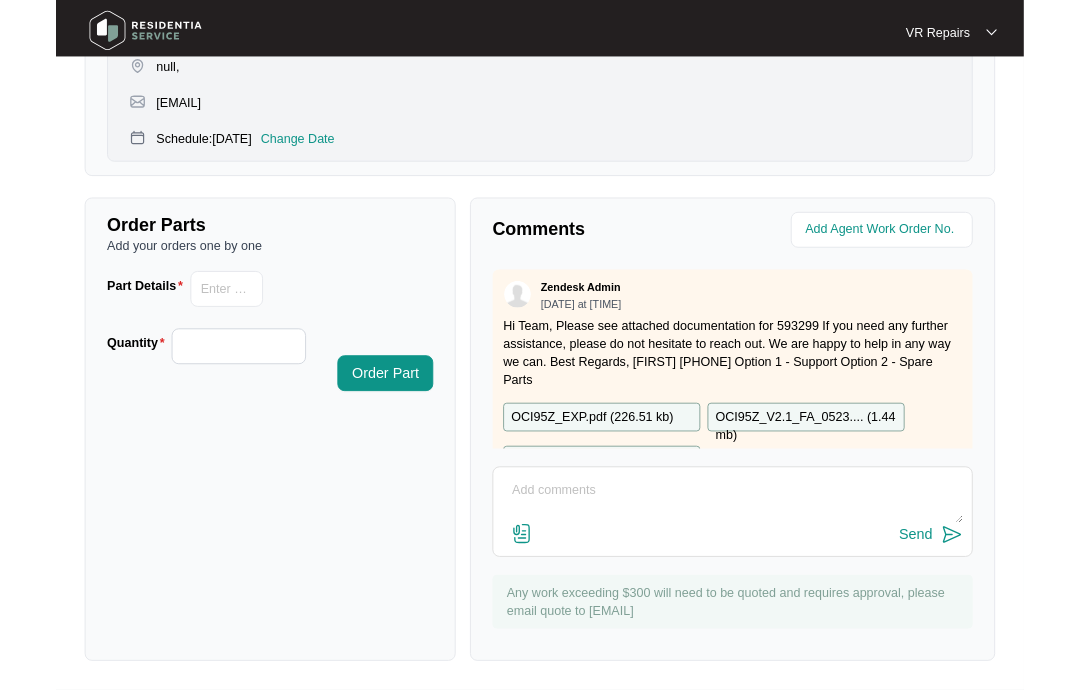 scroll, scrollTop: 933, scrollLeft: 0, axis: vertical 